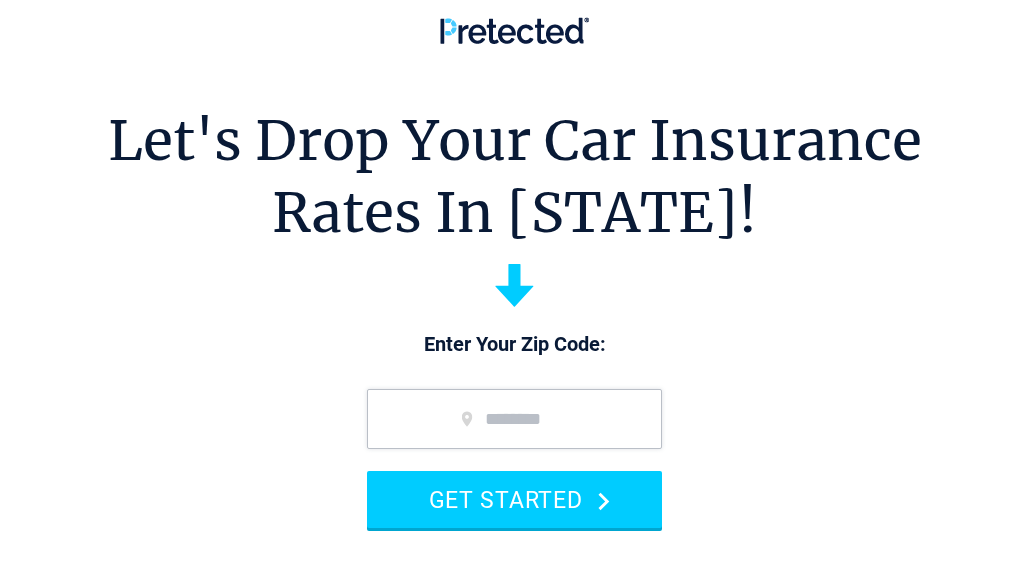 scroll, scrollTop: 0, scrollLeft: 0, axis: both 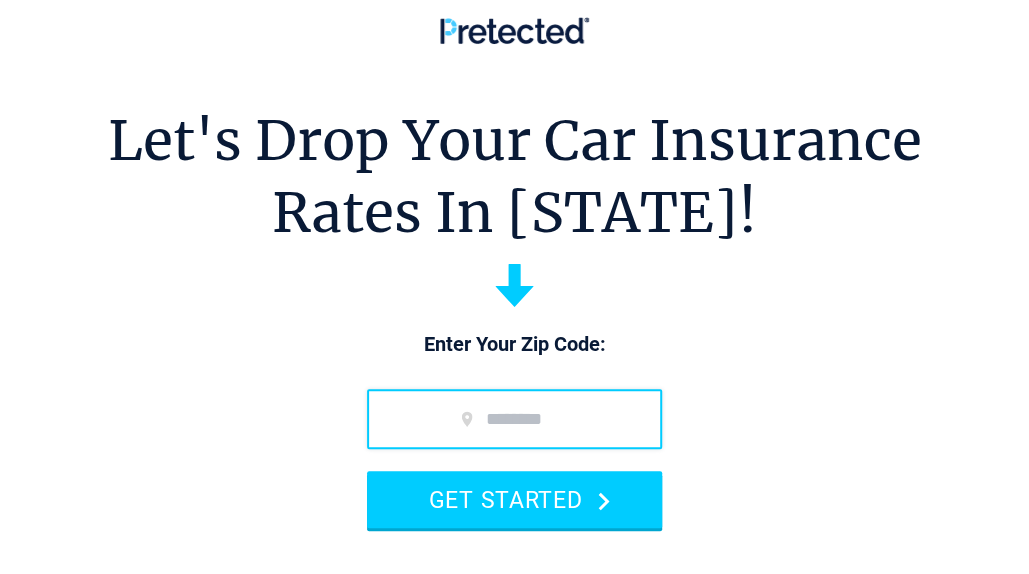 drag, startPoint x: 0, startPoint y: 0, endPoint x: 626, endPoint y: 427, distance: 757.7632 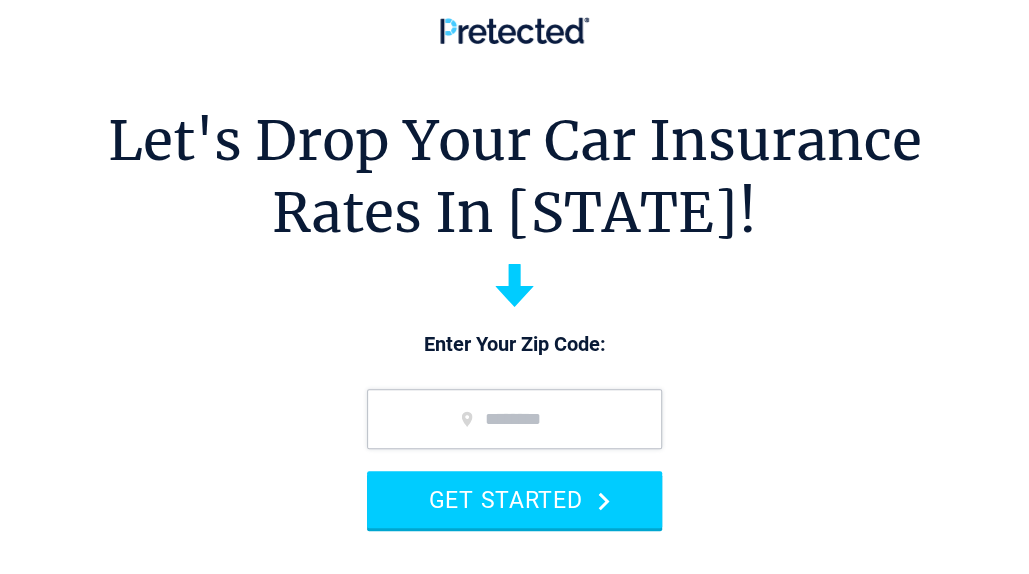 type on "*****" 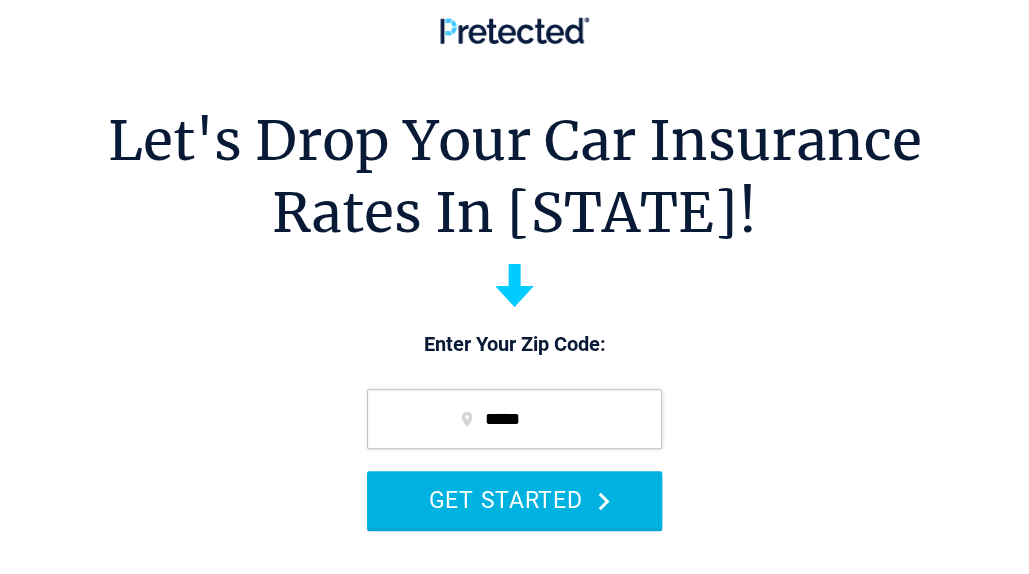 click on "GET STARTED" at bounding box center [514, 499] 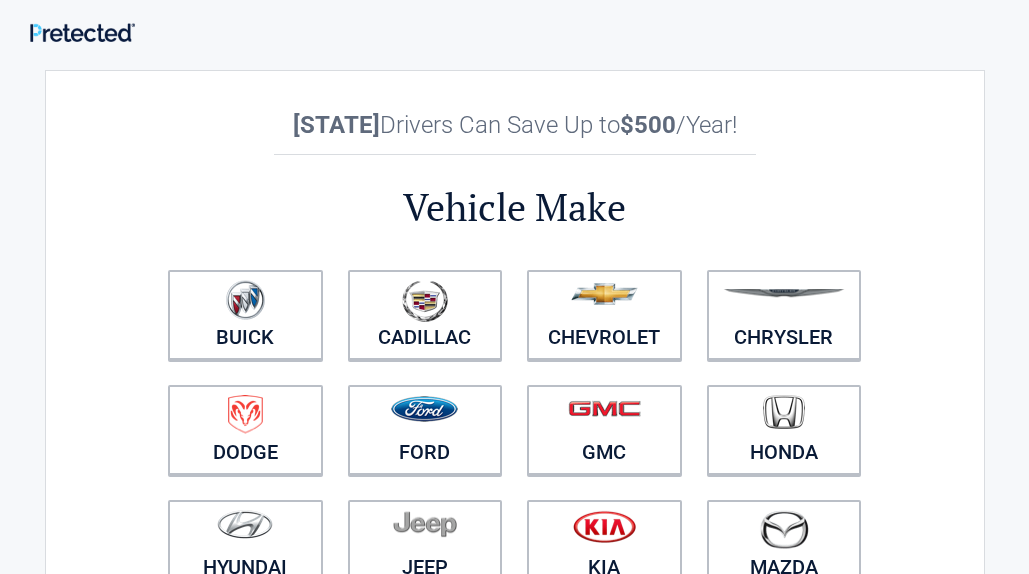 scroll, scrollTop: 0, scrollLeft: 0, axis: both 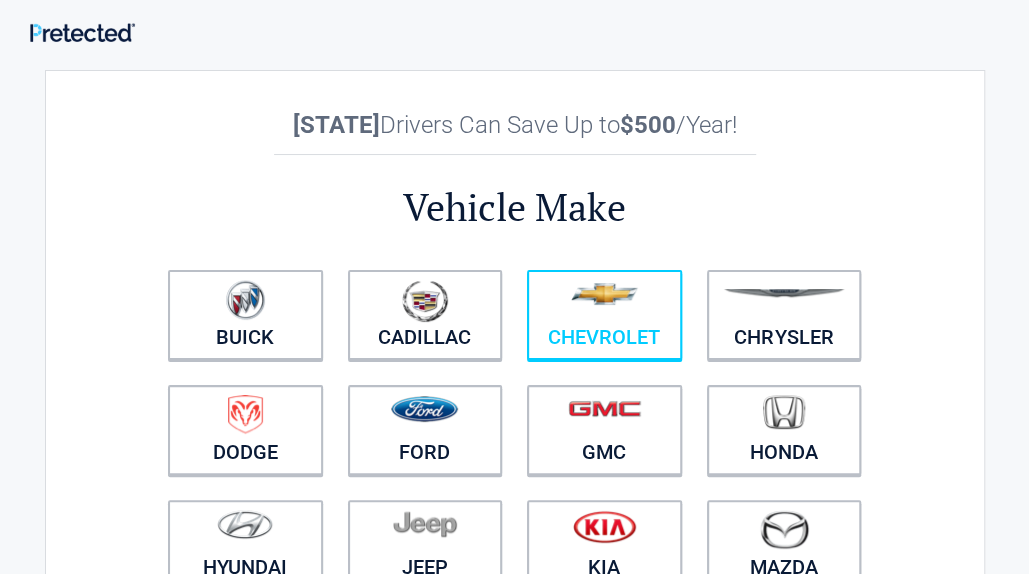 click on "Chevrolet" at bounding box center [604, 315] 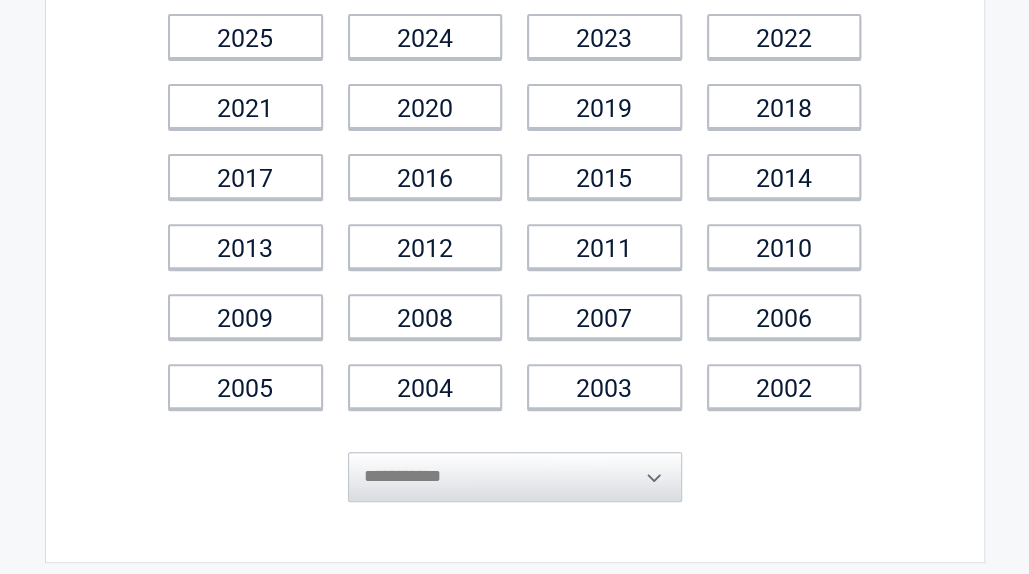 scroll, scrollTop: 320, scrollLeft: 0, axis: vertical 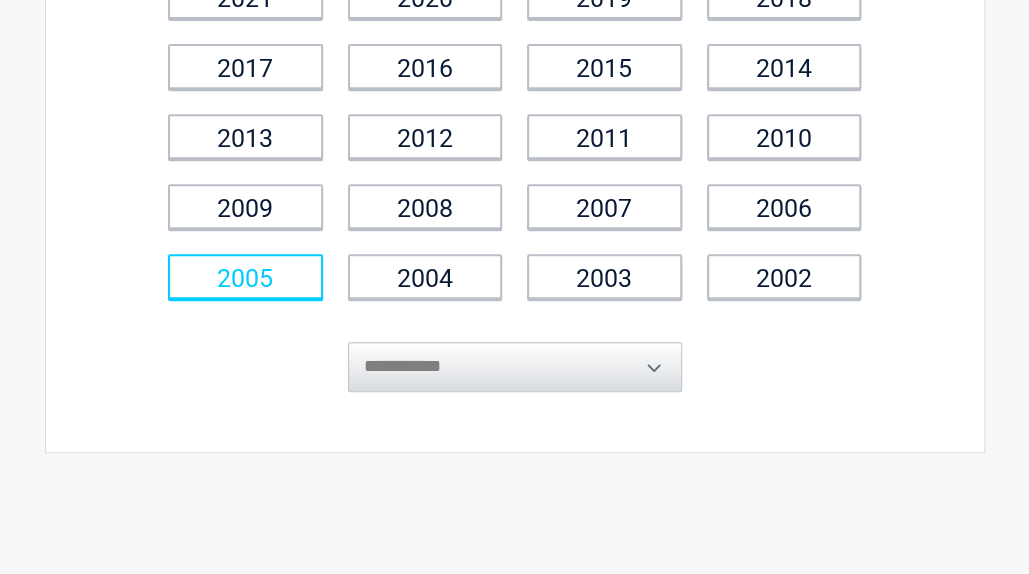 click on "2005" at bounding box center (245, 276) 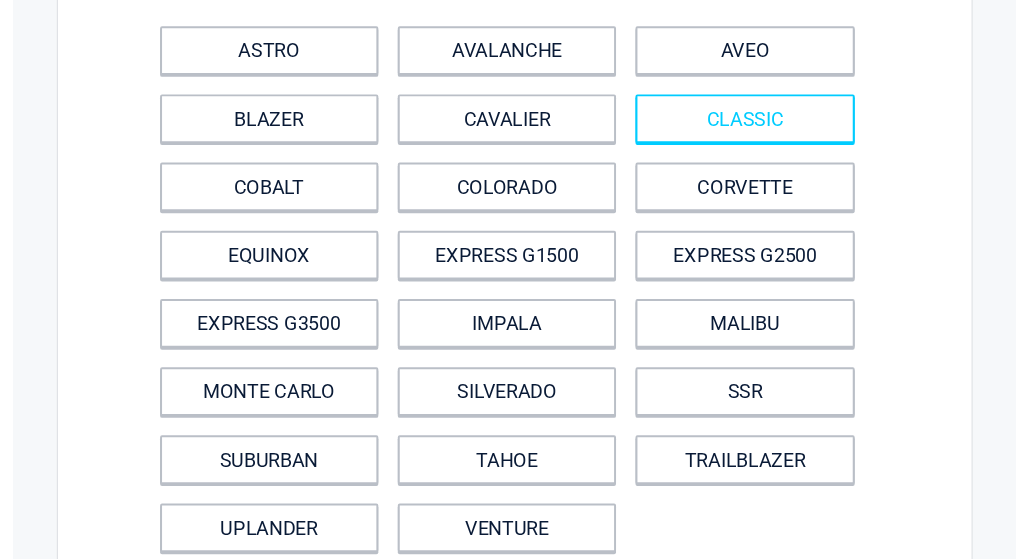 scroll, scrollTop: 200, scrollLeft: 0, axis: vertical 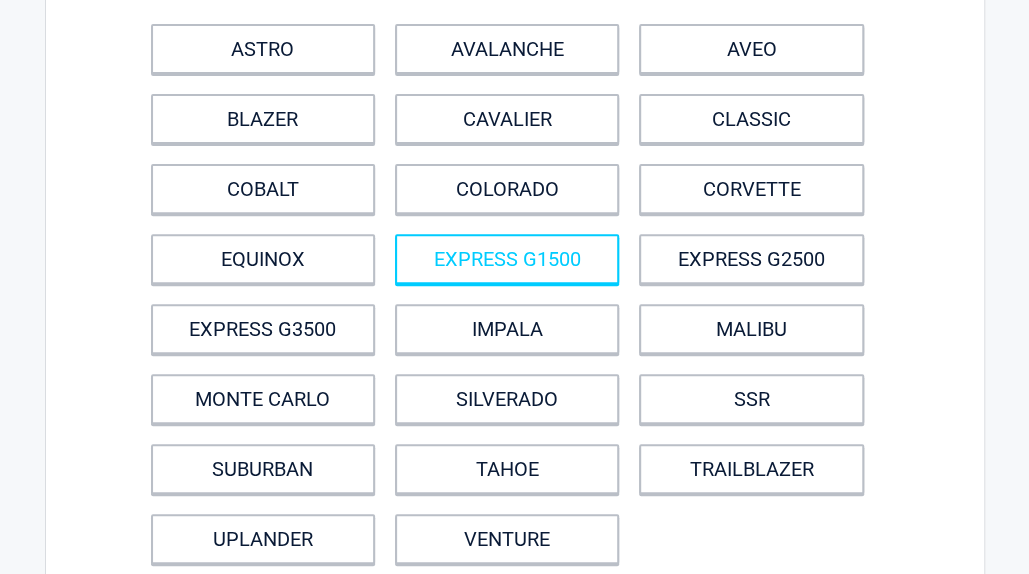 click on "EXPRESS G1500" at bounding box center (507, 259) 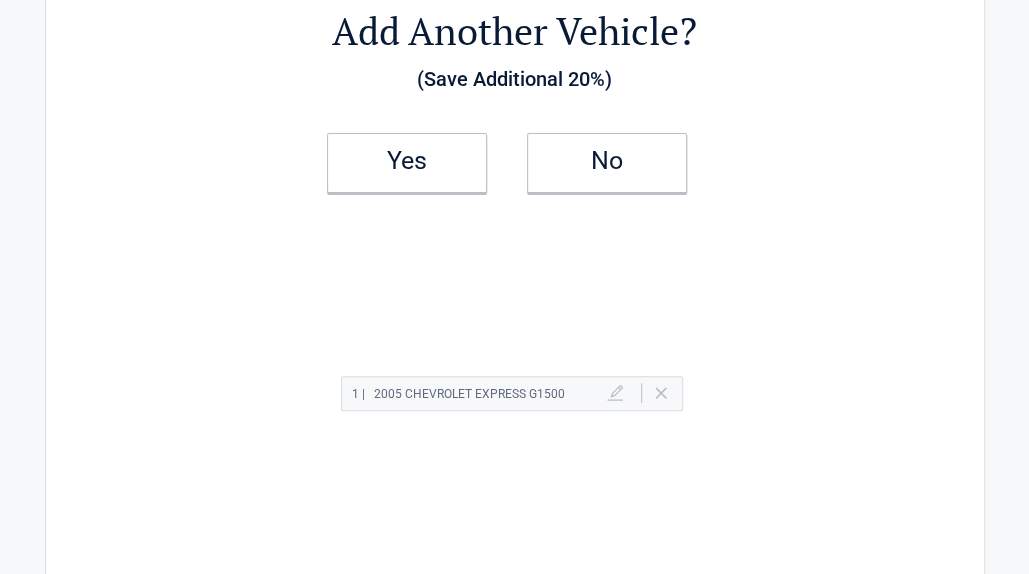 scroll, scrollTop: 0, scrollLeft: 0, axis: both 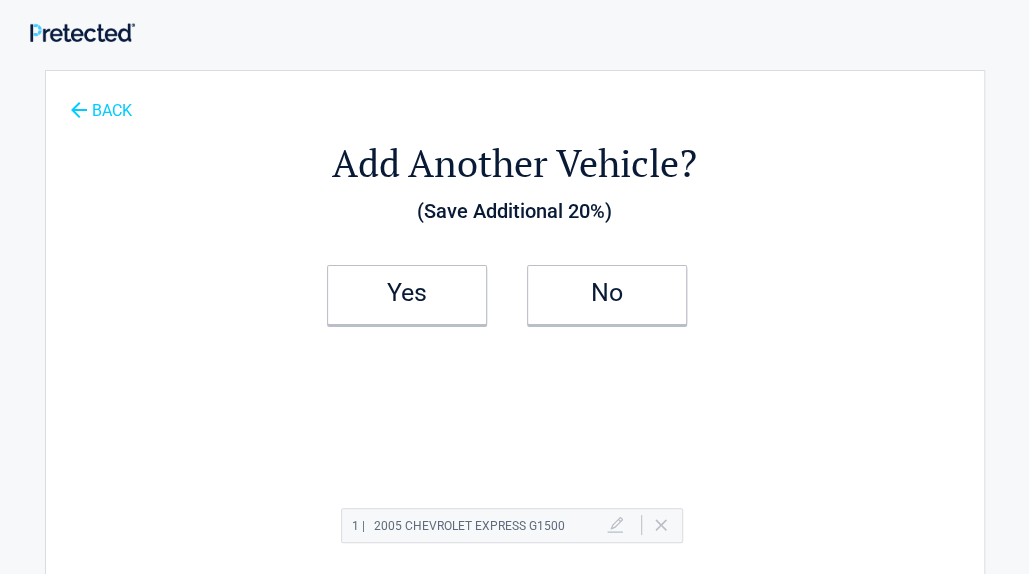 click on "BACK" at bounding box center (101, 101) 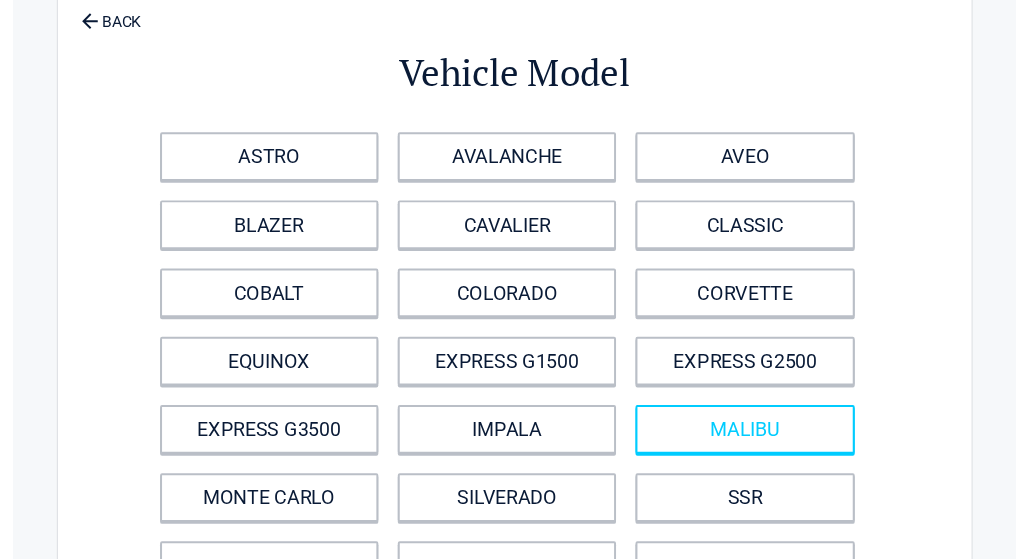 scroll, scrollTop: 160, scrollLeft: 0, axis: vertical 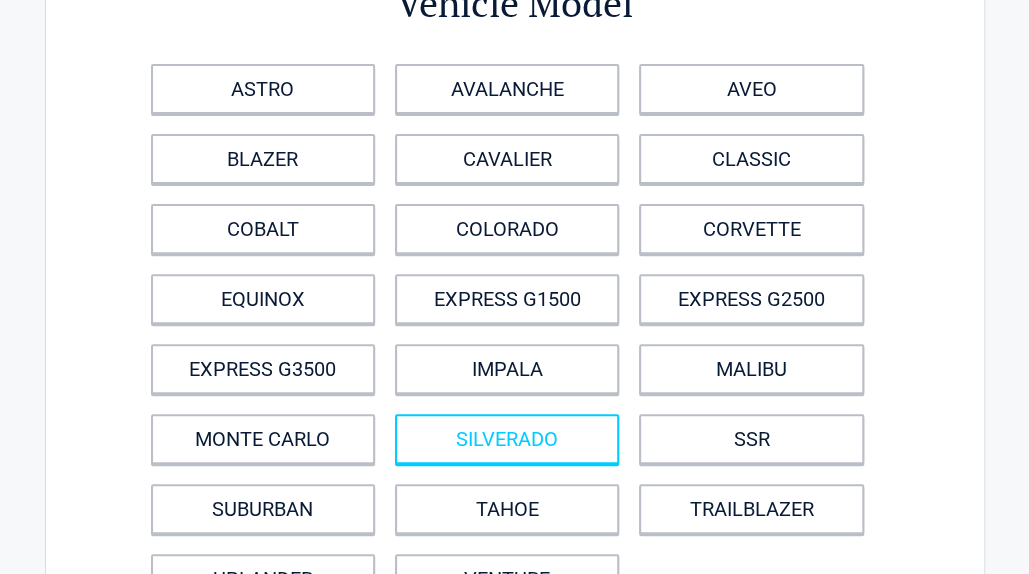 click on "SILVERADO" at bounding box center [507, 439] 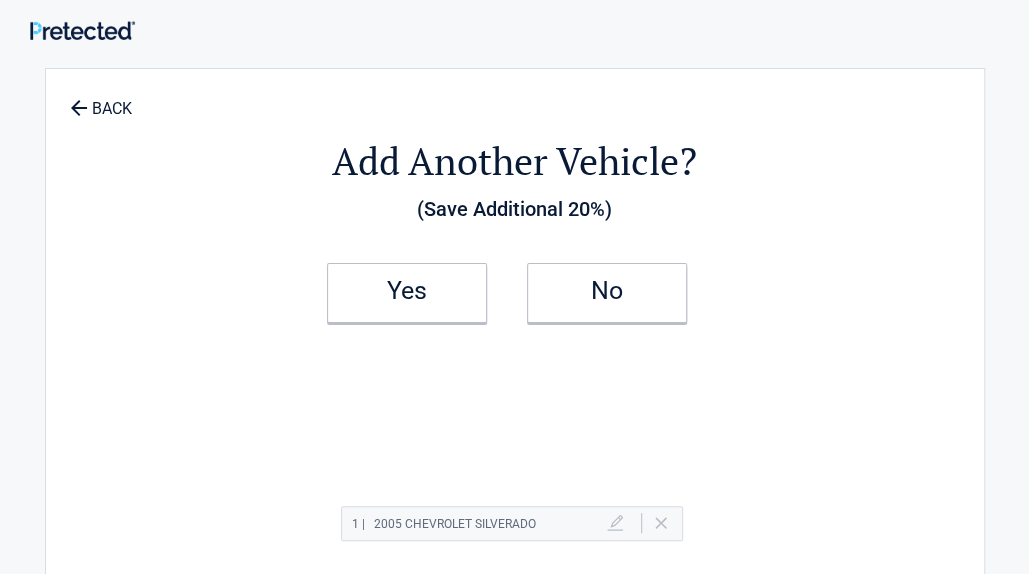 scroll, scrollTop: 0, scrollLeft: 0, axis: both 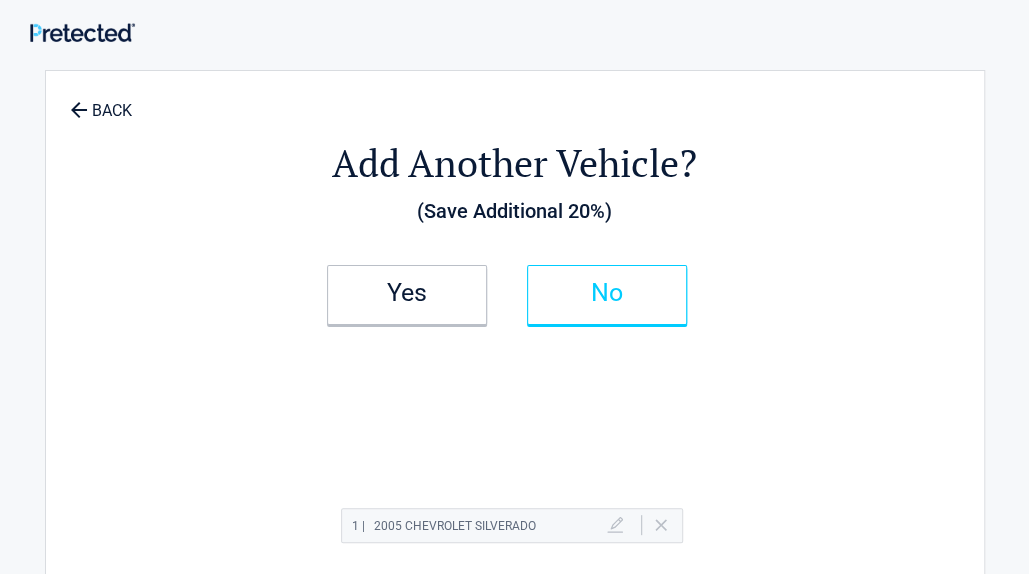 click on "No" at bounding box center [607, 293] 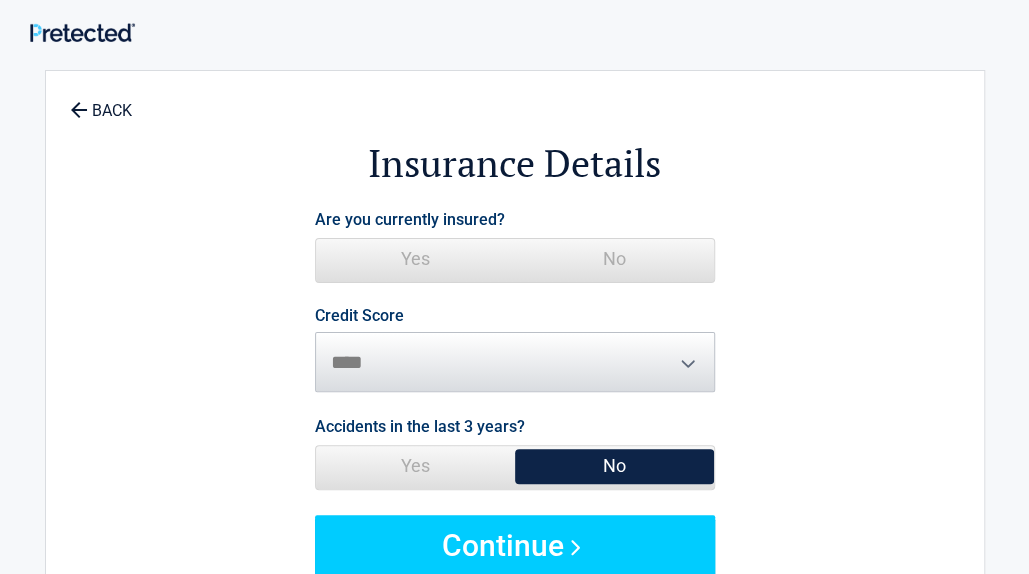 click on "No" at bounding box center (614, 259) 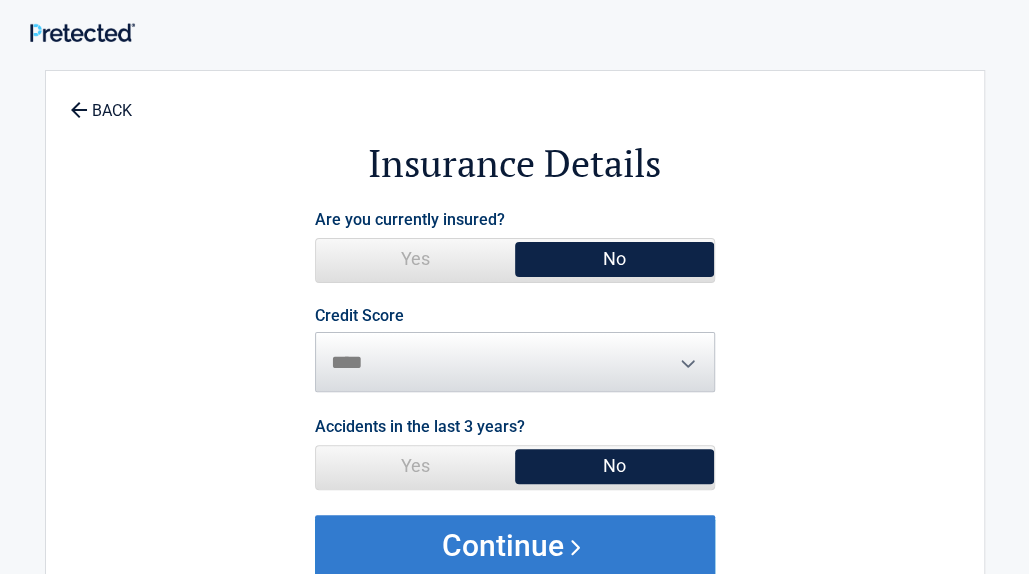 click on "Continue" at bounding box center [515, 545] 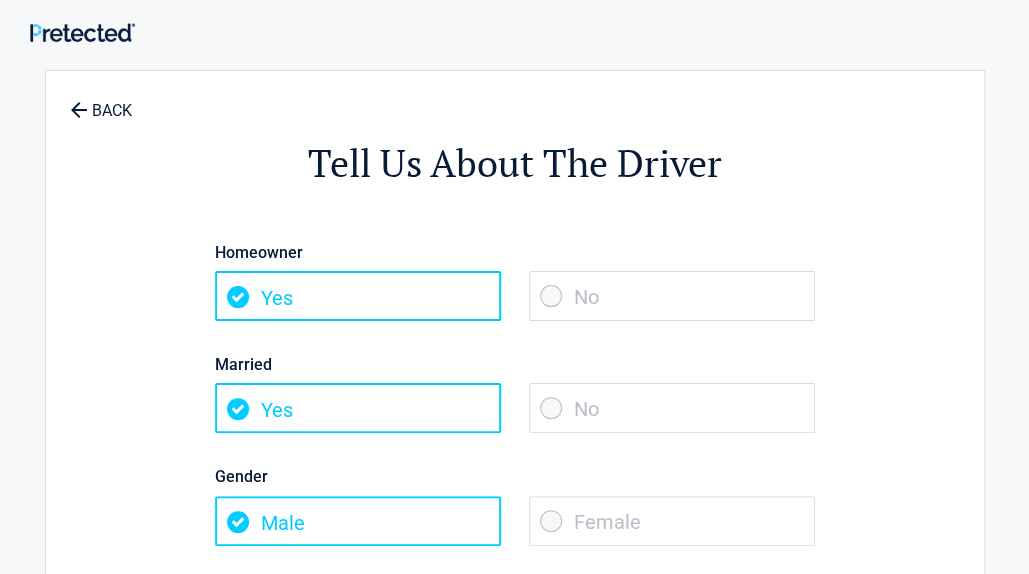 click on "No" at bounding box center (672, 408) 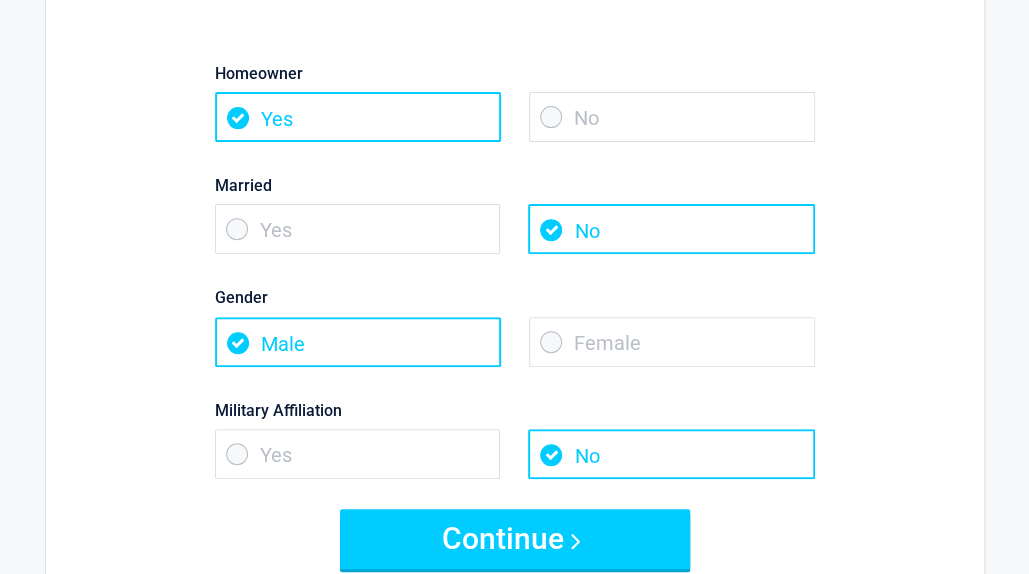scroll, scrollTop: 240, scrollLeft: 0, axis: vertical 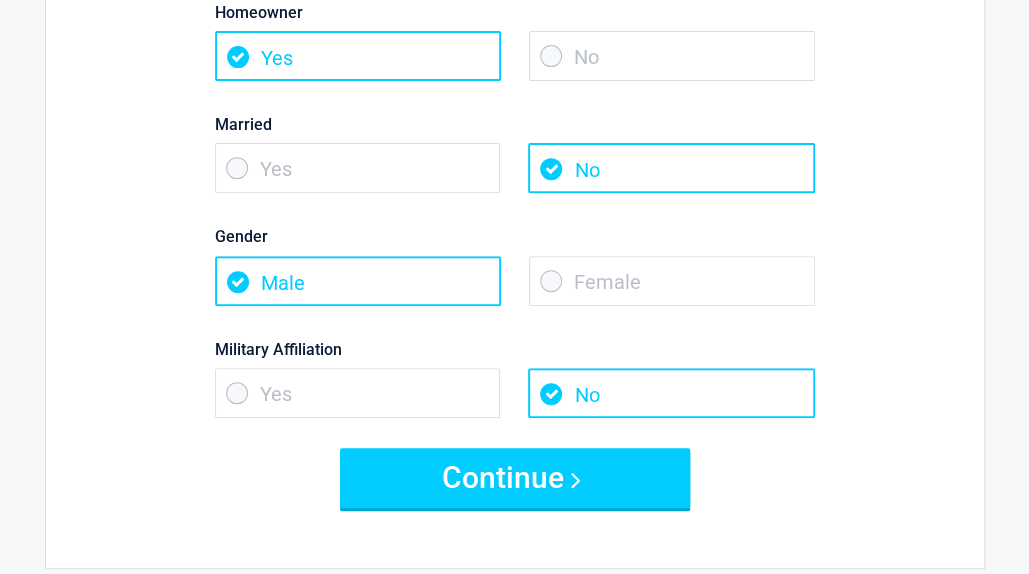 click on "Yes" at bounding box center (358, 393) 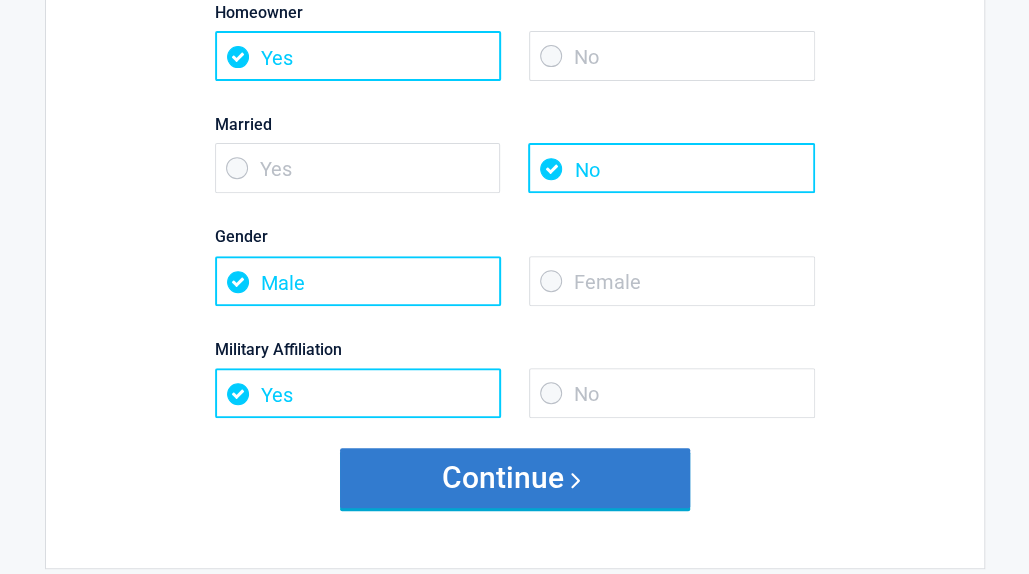 click on "Continue" at bounding box center [515, 478] 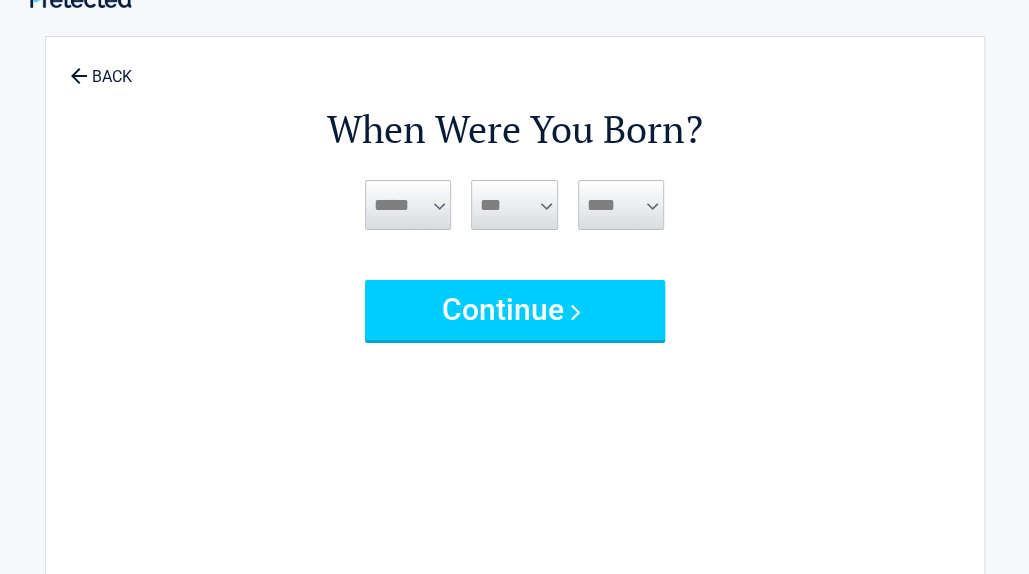 scroll, scrollTop: 0, scrollLeft: 0, axis: both 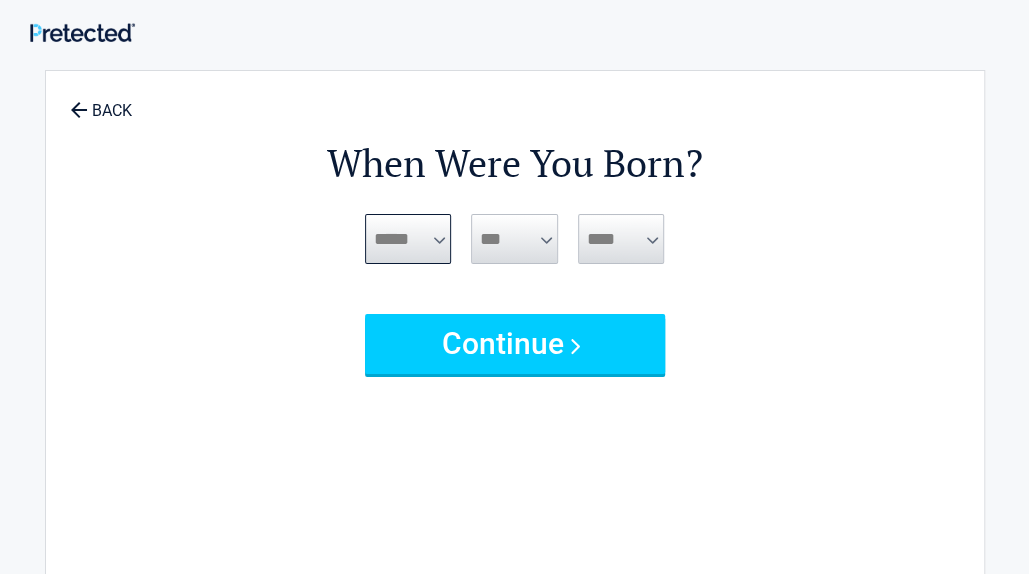 click on "*****
***
***
***
***
***
***
***
***
***
***
***
***" at bounding box center [408, 239] 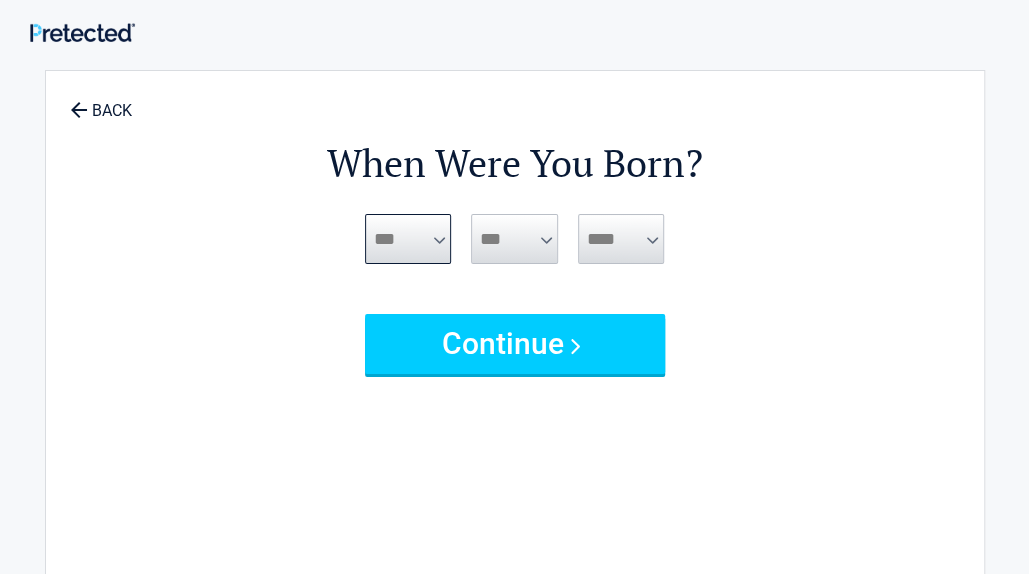 click on "*****
***
***
***
***
***
***
***
***
***
***
***
***" at bounding box center [408, 239] 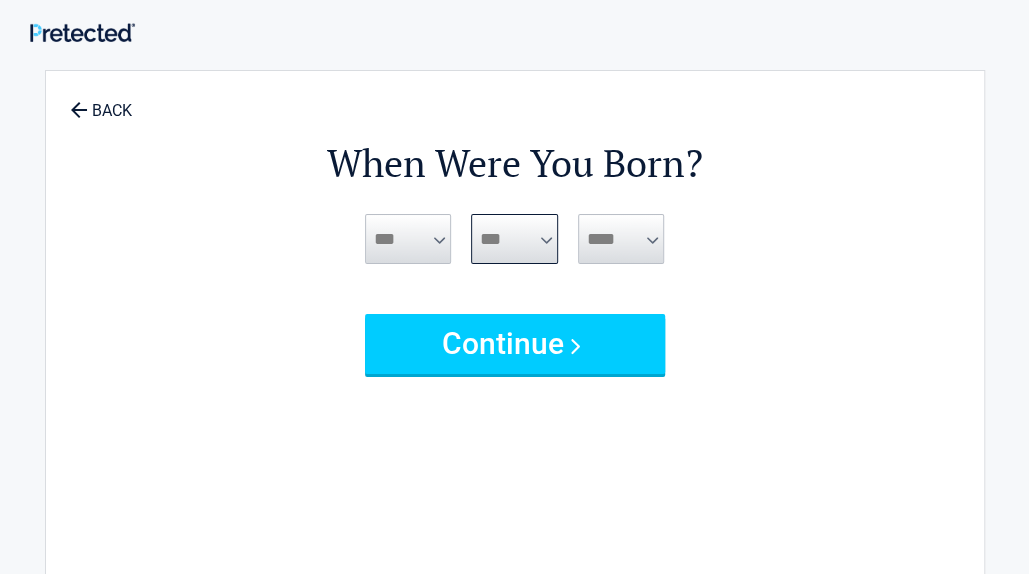 click on "*** * * * * * * * * * ** ** ** ** ** ** ** ** ** ** ** ** ** ** ** ** ** ** ** ** ** **" at bounding box center [514, 239] 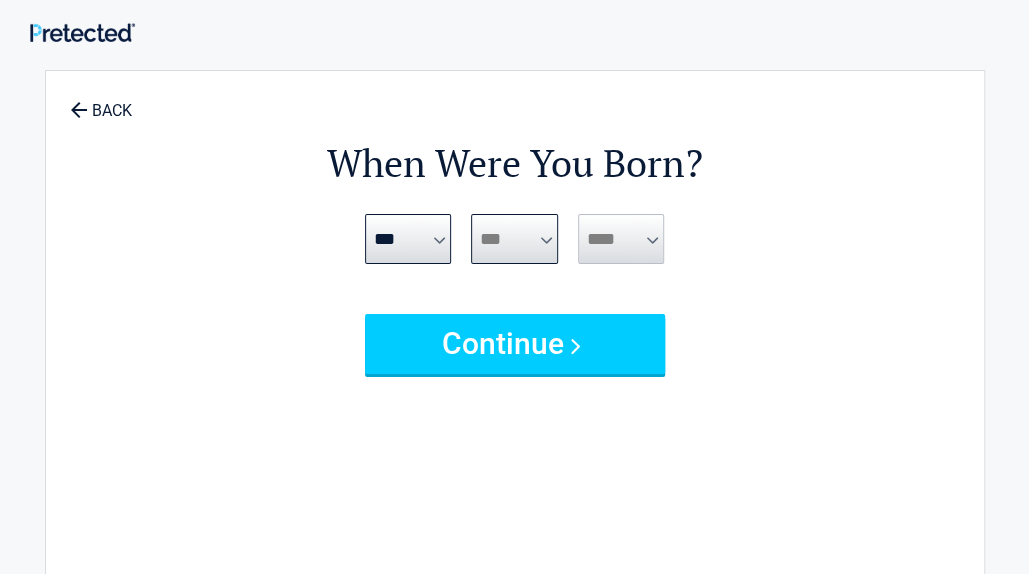 select on "**" 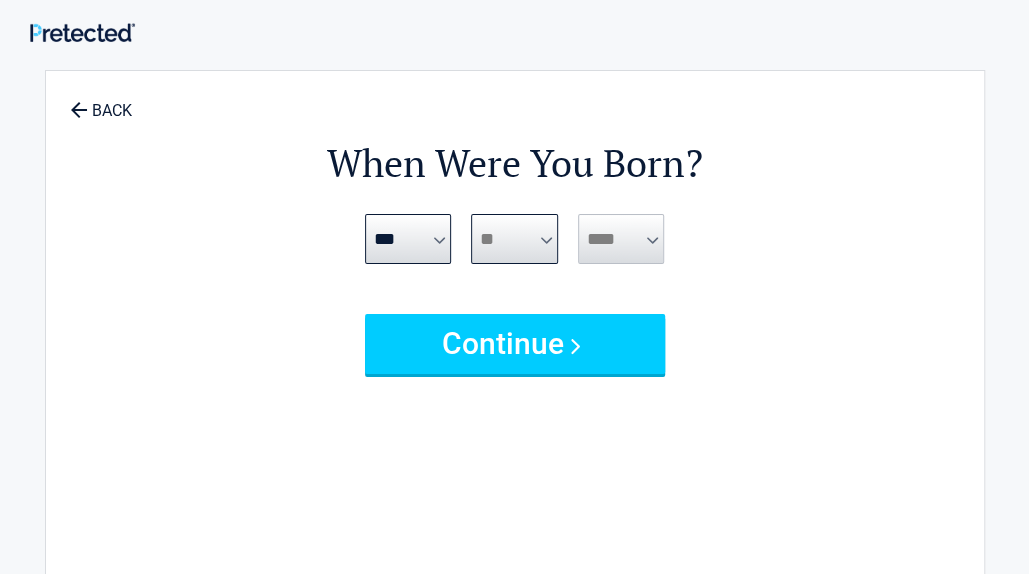 click on "*** * * * * * * * * * ** ** ** ** ** ** ** ** ** ** ** ** ** ** ** ** ** ** ** ** ** **" at bounding box center [514, 239] 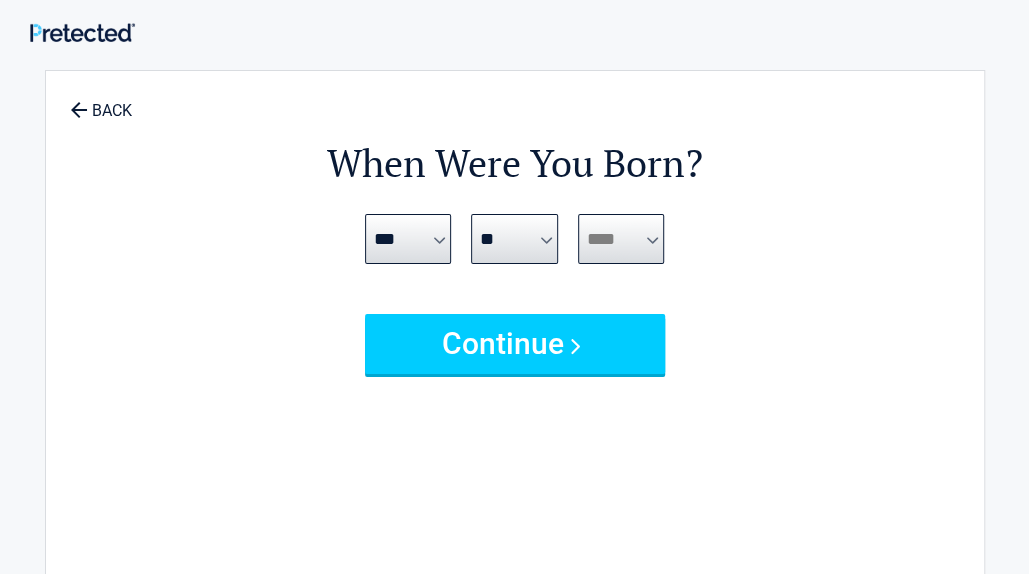click on "****
****
****
****
****
****
****
****
****
****
****
****
****
****
****
****
****
****
****
****
****
****
****
****
****
****
****
****
****
****
****
****
****
****
****
****
****
****
****
****
****
****
****
****
****
****
****
****
****
****
****
****
****
****
****
****
****
****
****
****
****
****
****
****" at bounding box center [621, 239] 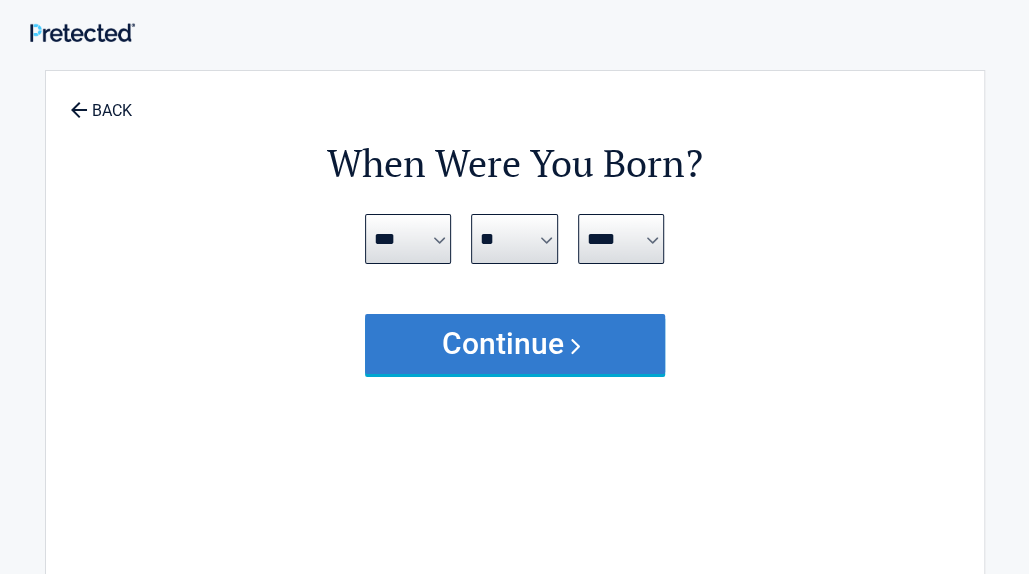 click on "Continue" at bounding box center [515, 344] 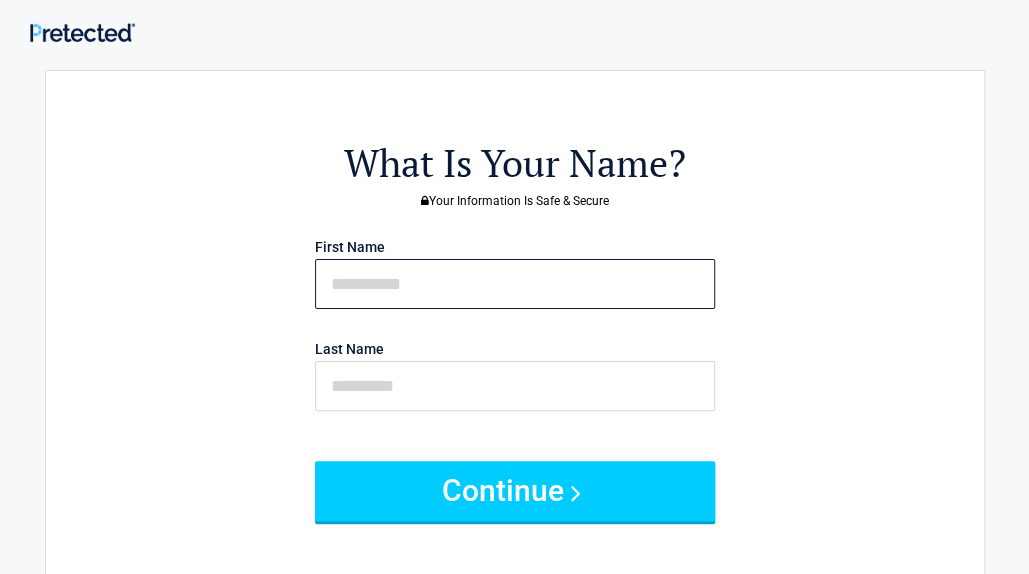 click at bounding box center [515, 284] 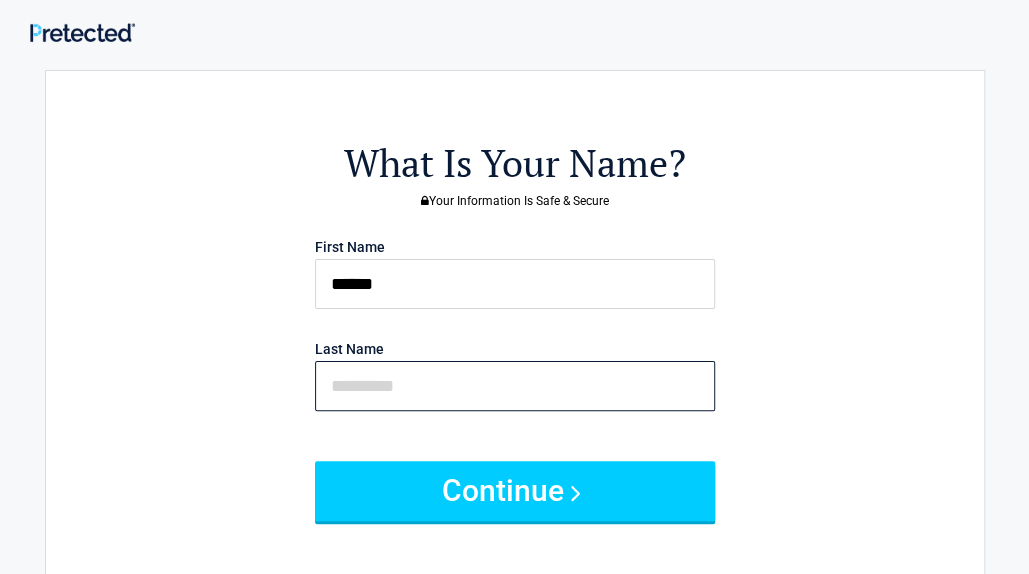 type on "******" 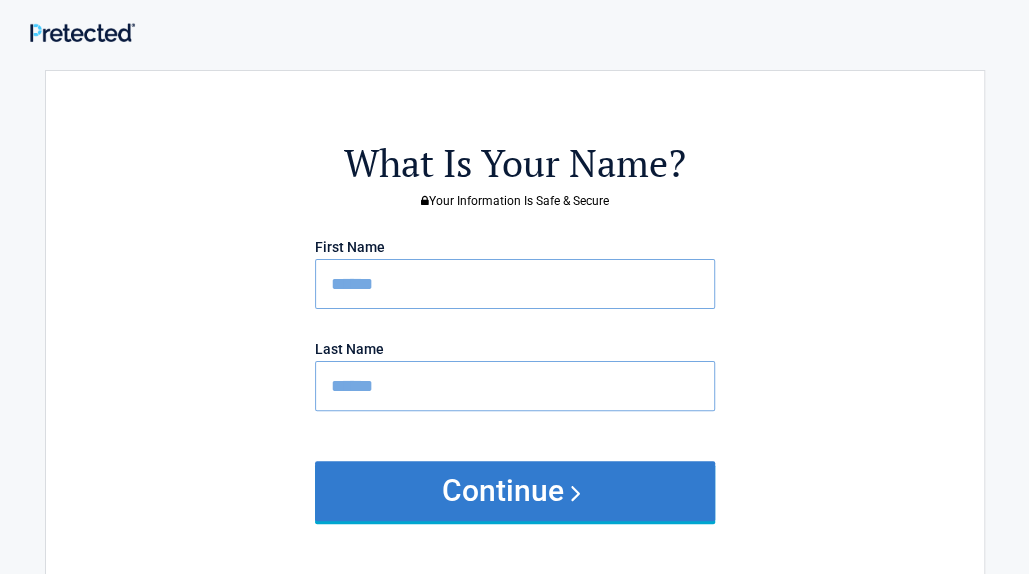 click on "Continue" at bounding box center [515, 491] 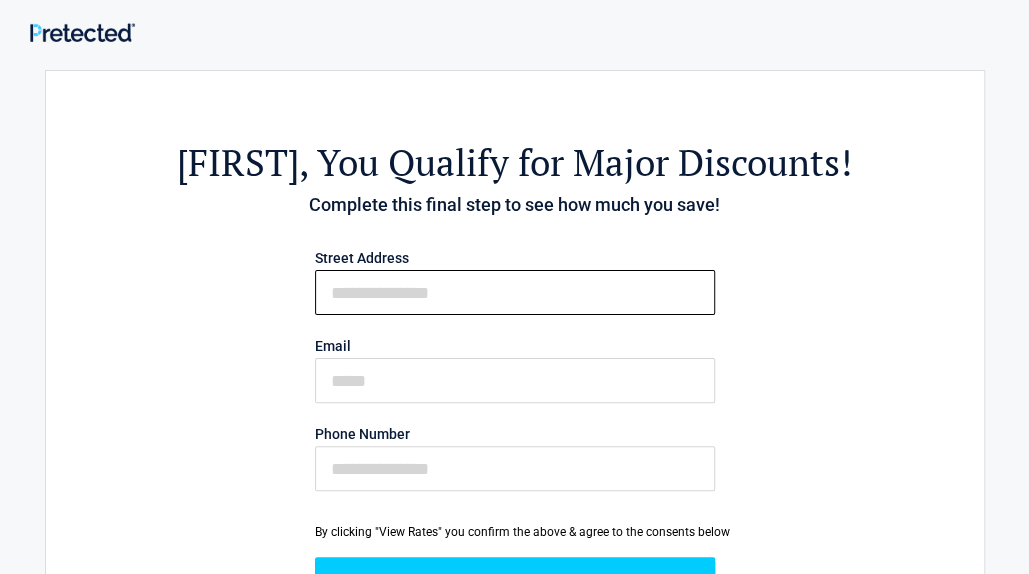 click on "First Name" at bounding box center [515, 292] 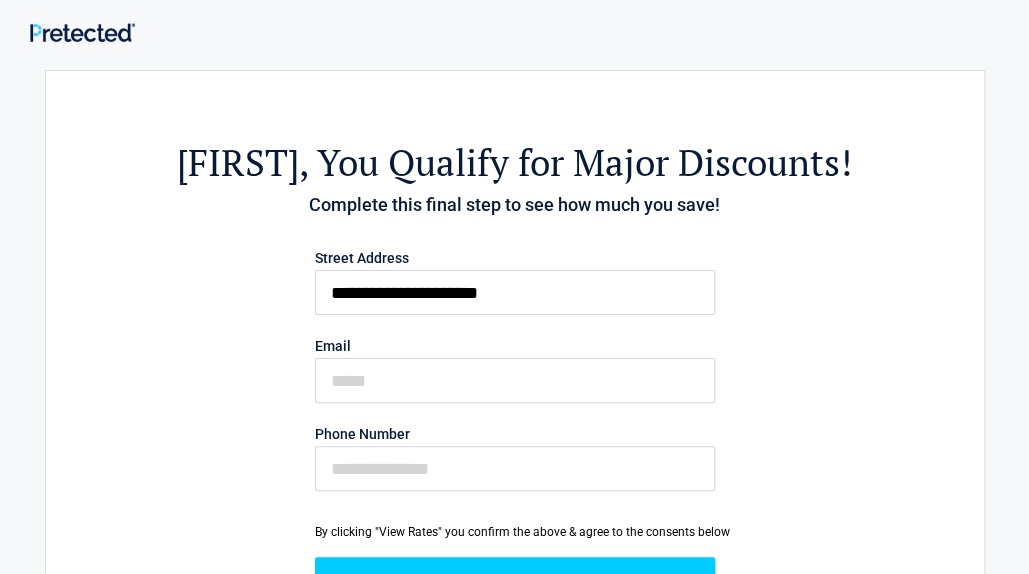 type on "**********" 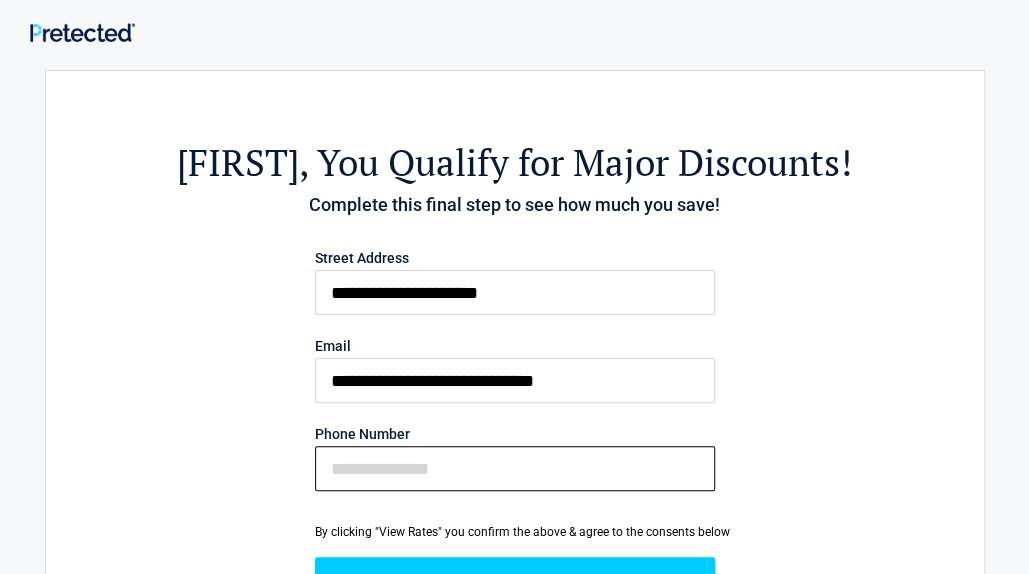 type on "**********" 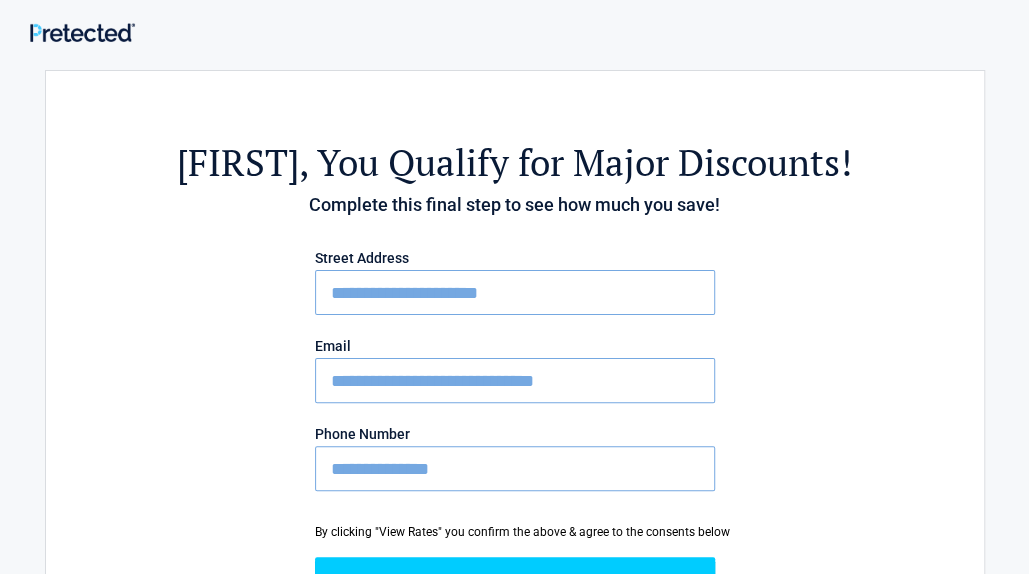 click on "**********" at bounding box center (515, 462) 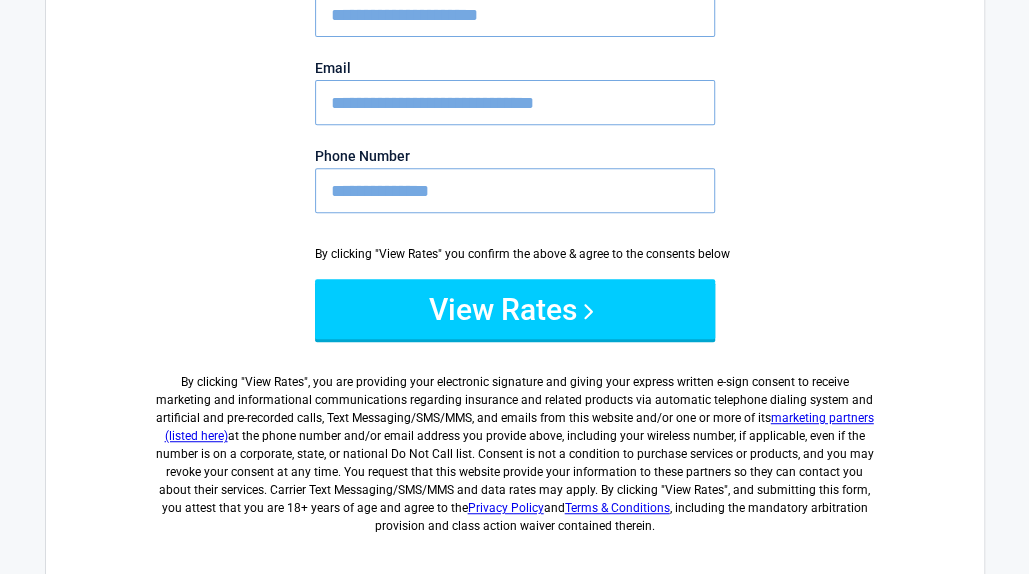 scroll, scrollTop: 280, scrollLeft: 0, axis: vertical 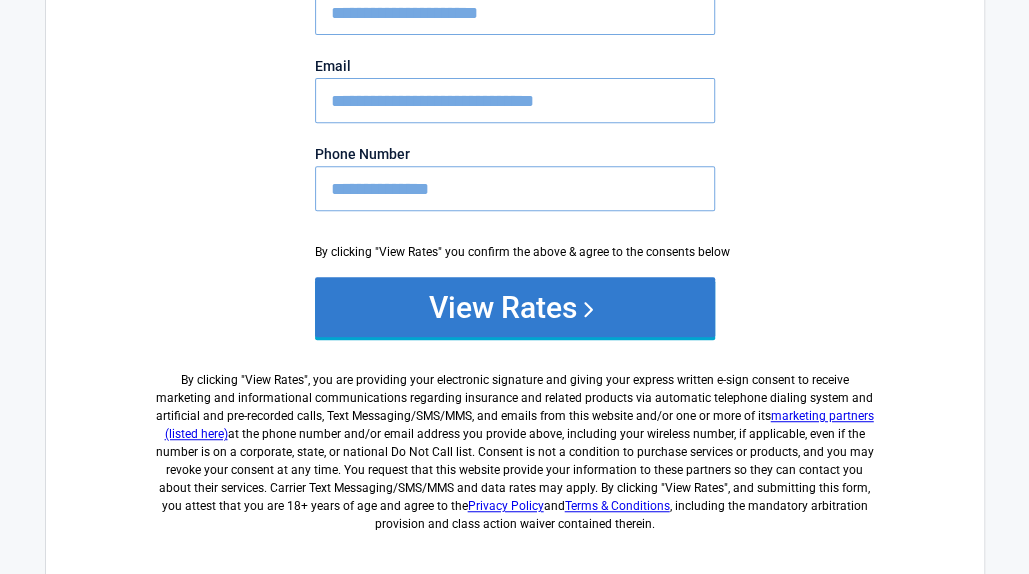 click on "View Rates" at bounding box center [515, 307] 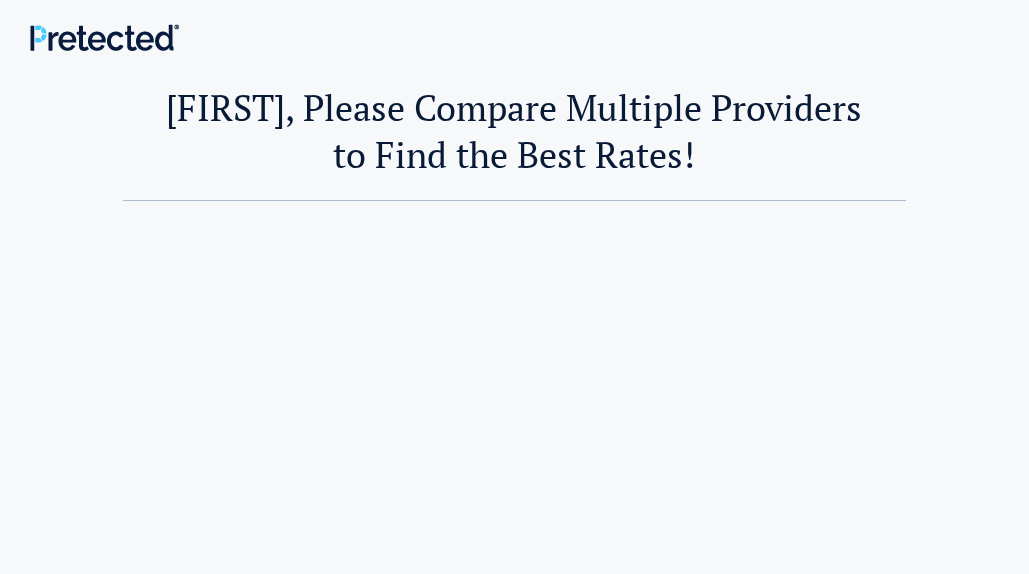 scroll, scrollTop: 0, scrollLeft: 0, axis: both 